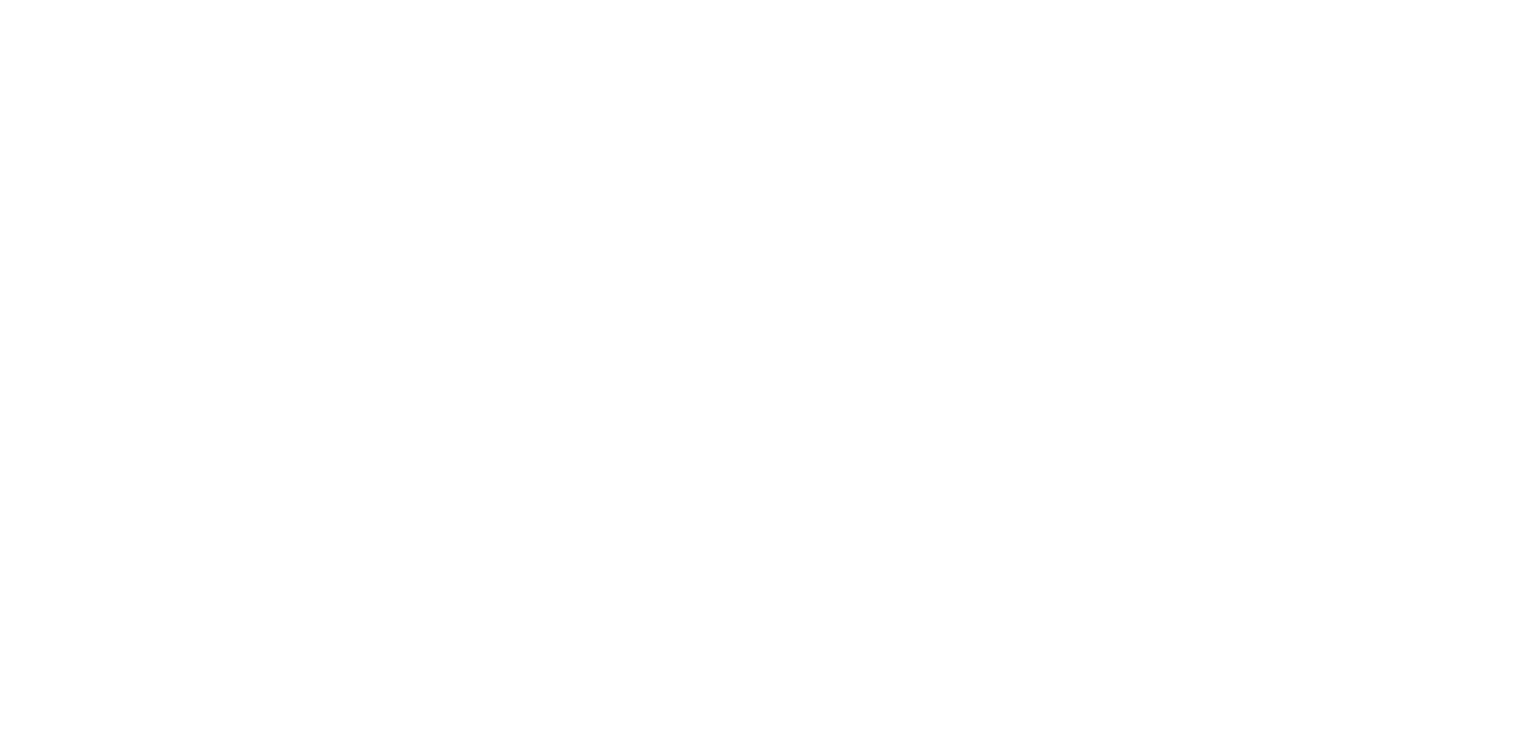 click at bounding box center [768, 369] 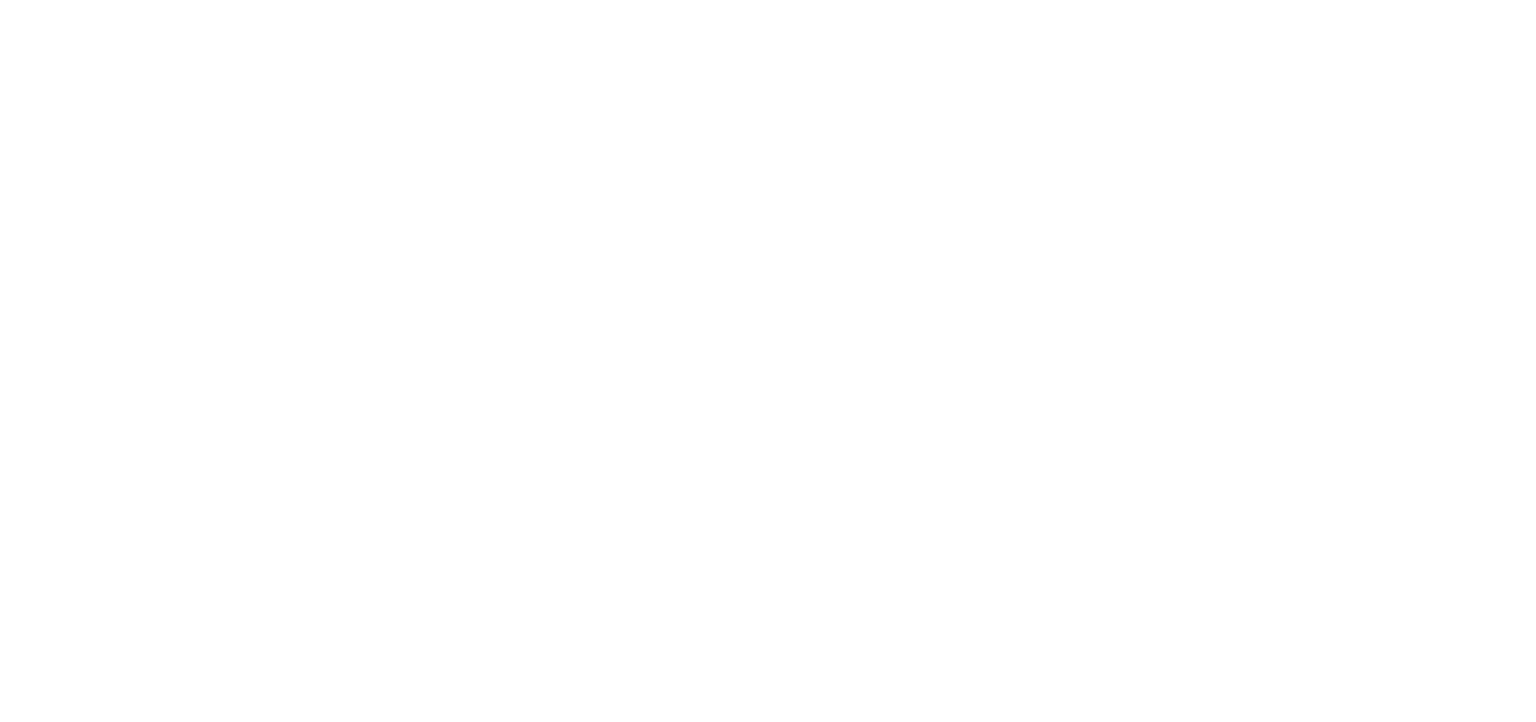 scroll, scrollTop: 0, scrollLeft: 0, axis: both 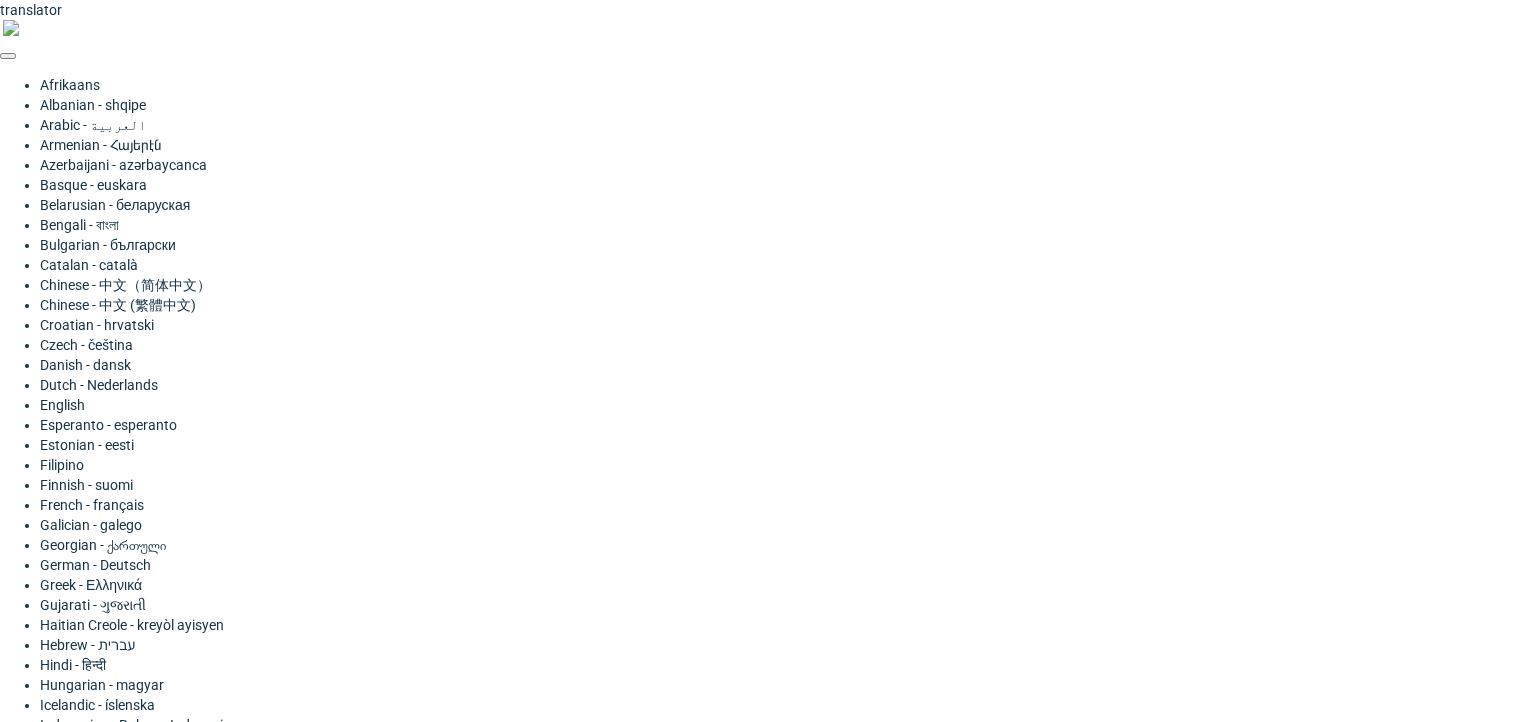 click on "Height   Depth   Width" 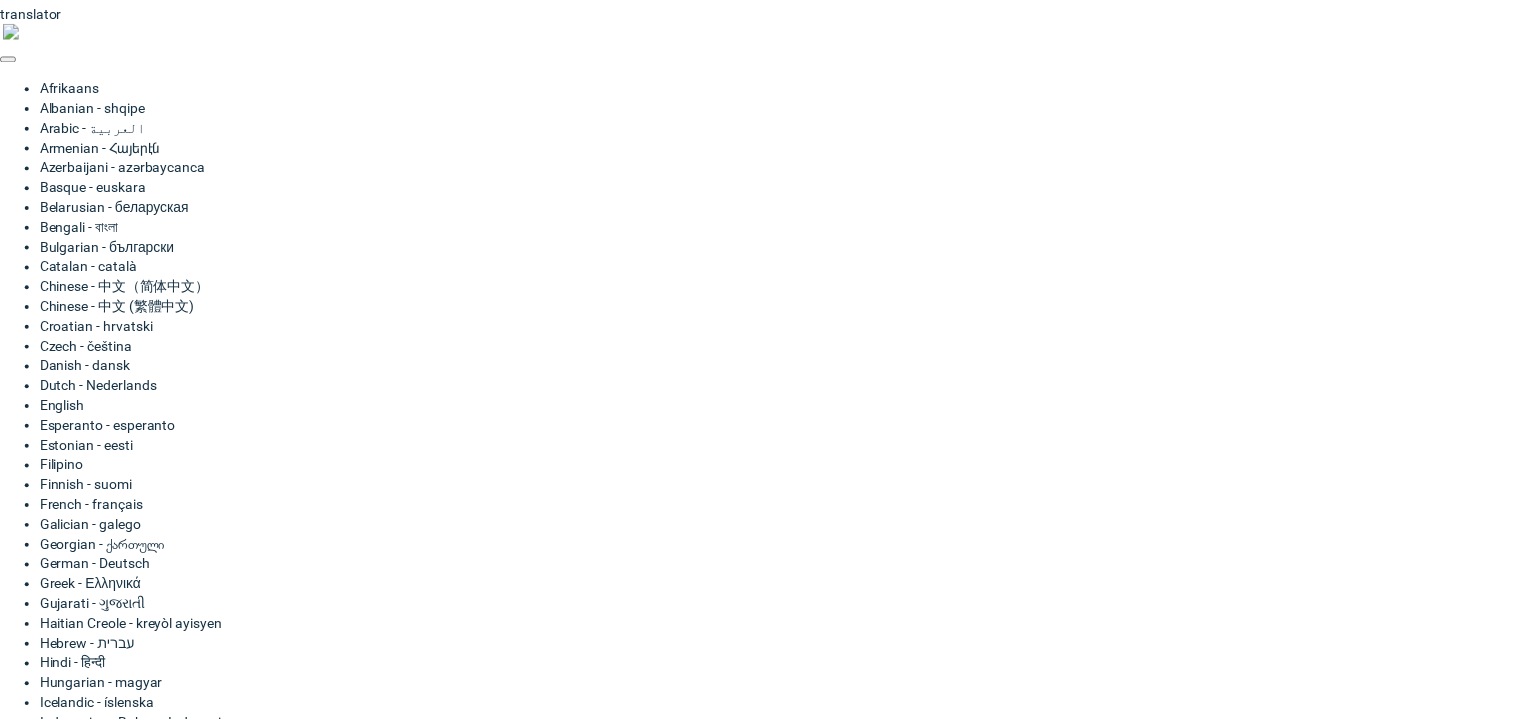 scroll, scrollTop: 60, scrollLeft: 0, axis: vertical 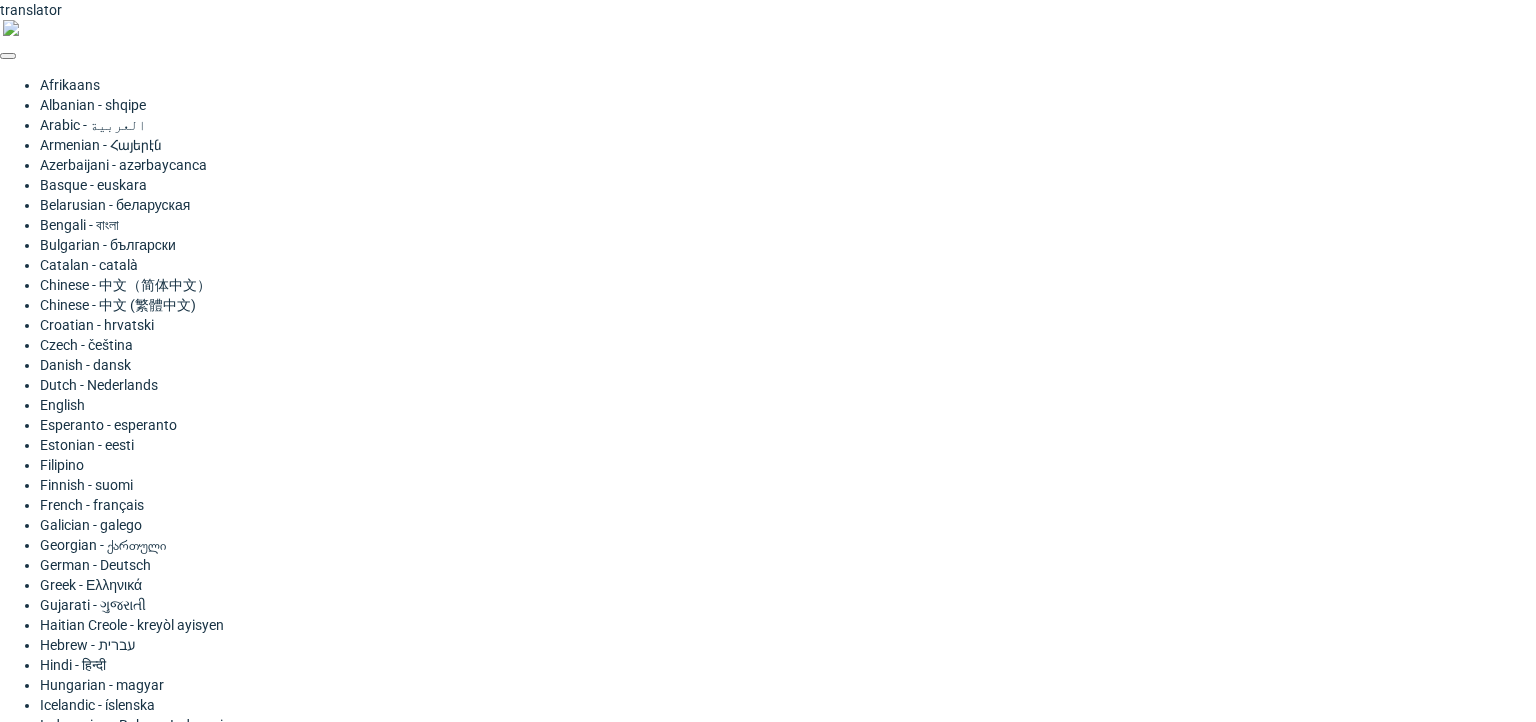 click on "Generate" at bounding box center (409, 2120) 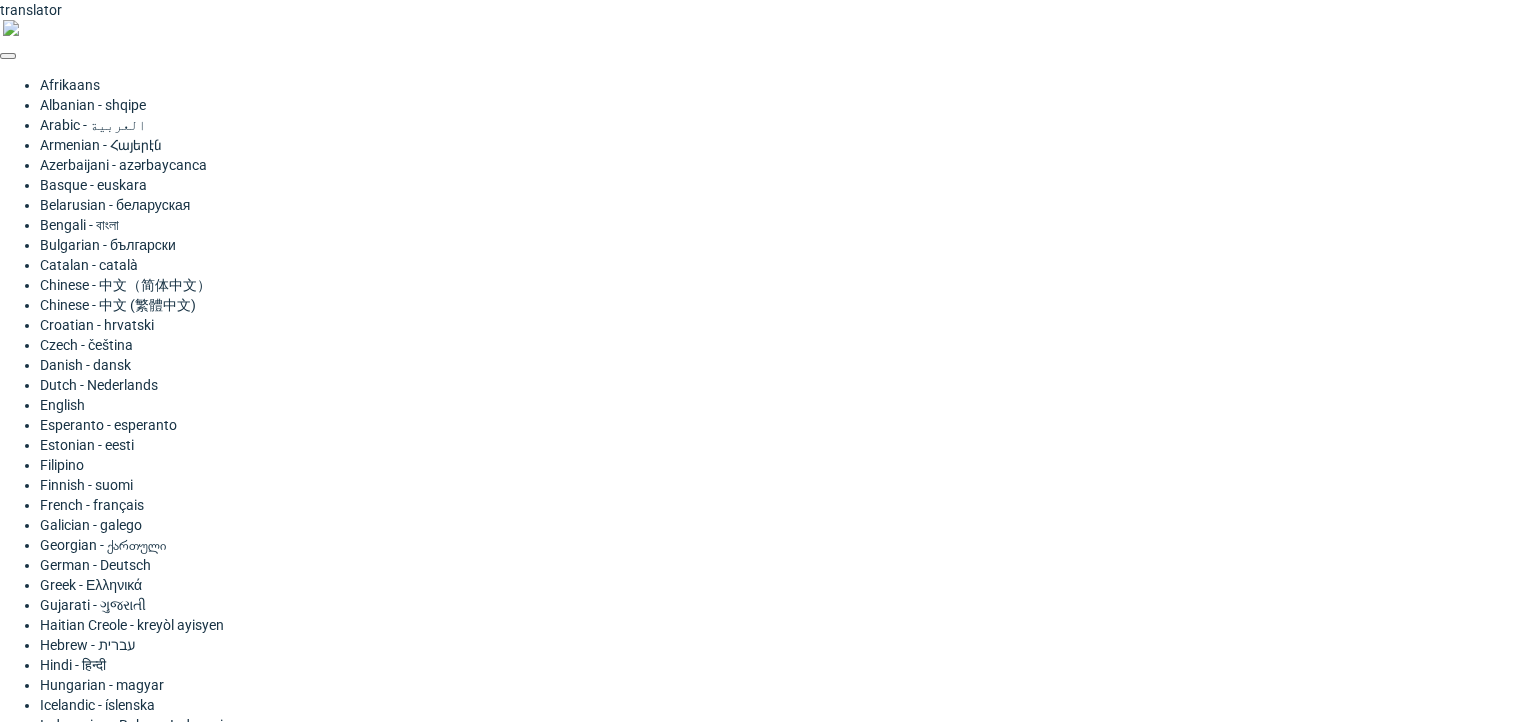 drag, startPoint x: 260, startPoint y: 230, endPoint x: 150, endPoint y: 226, distance: 110.0727 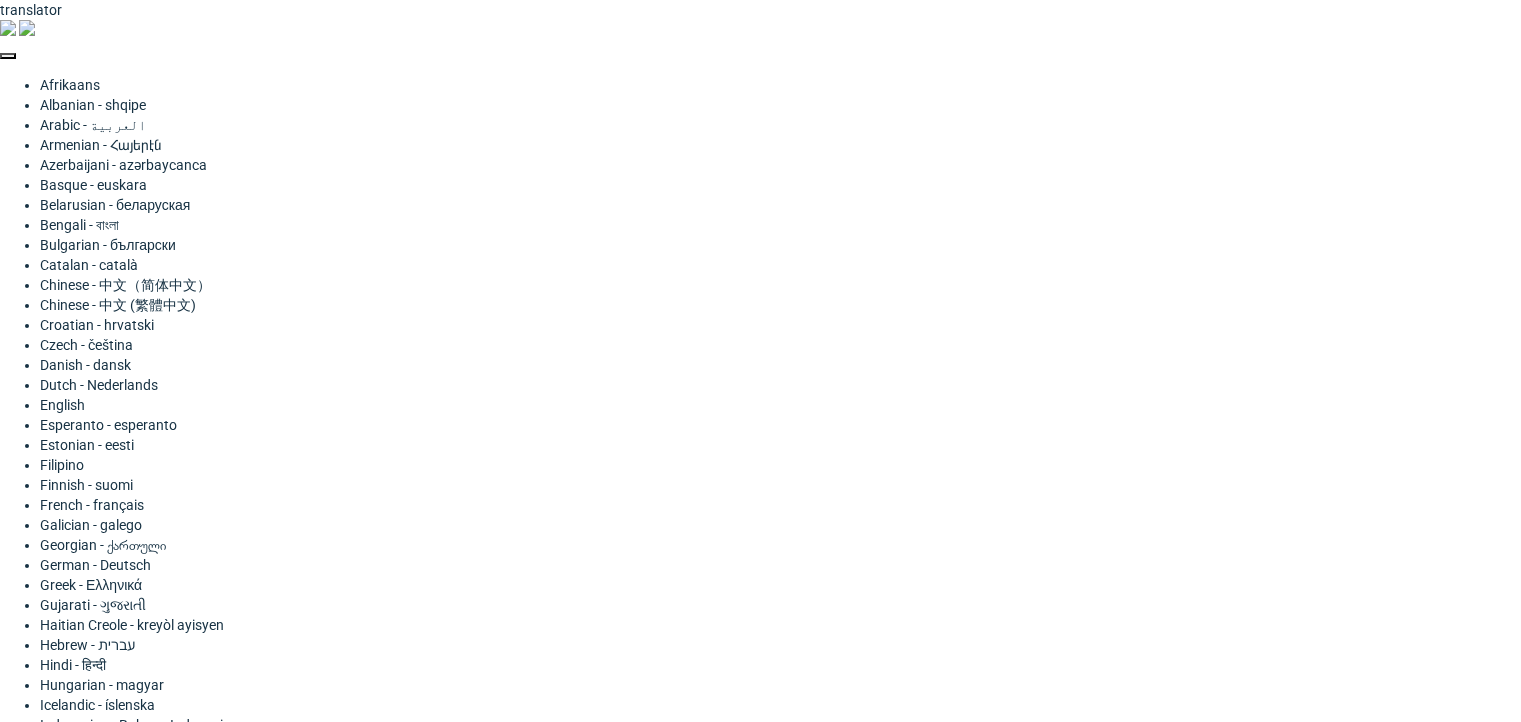 click on "25" at bounding box center [301, 1818] 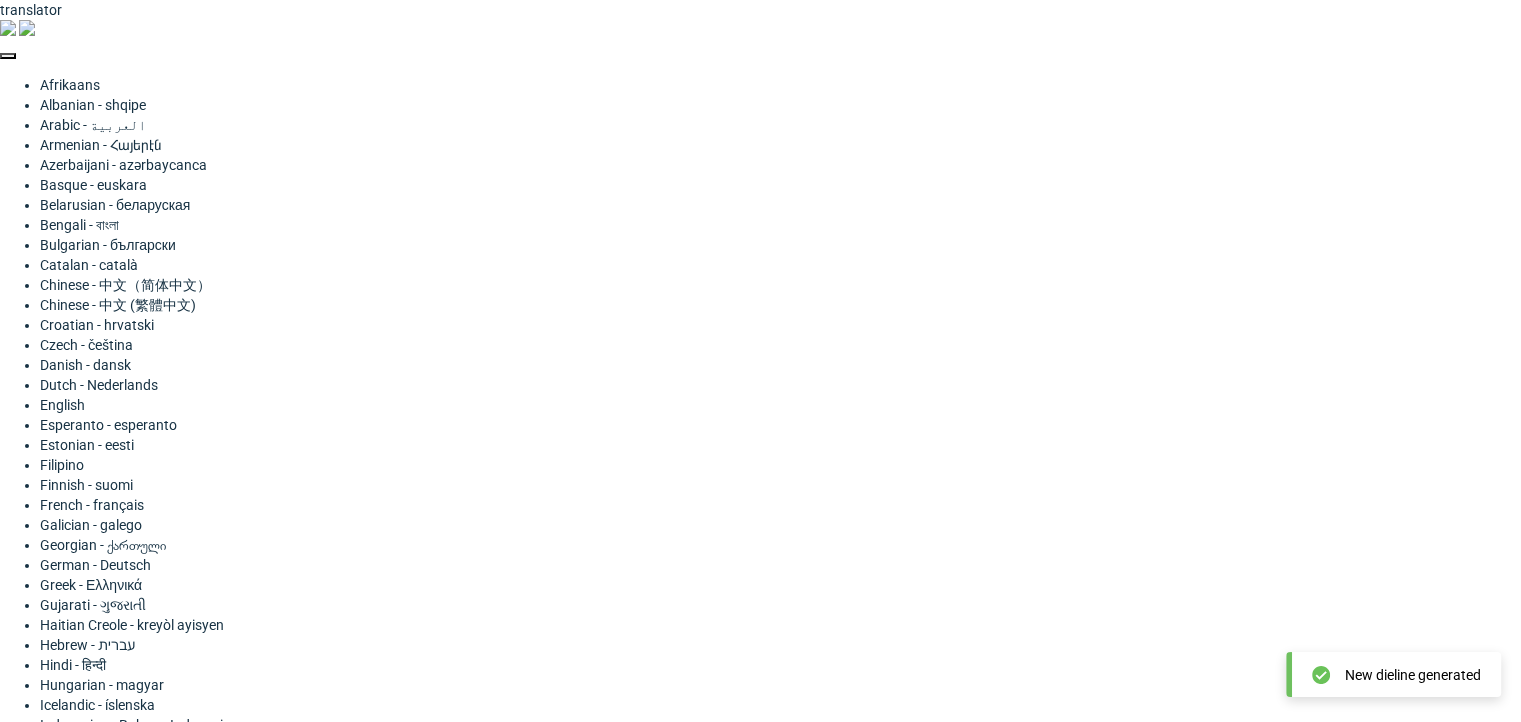 scroll, scrollTop: 0, scrollLeft: 0, axis: both 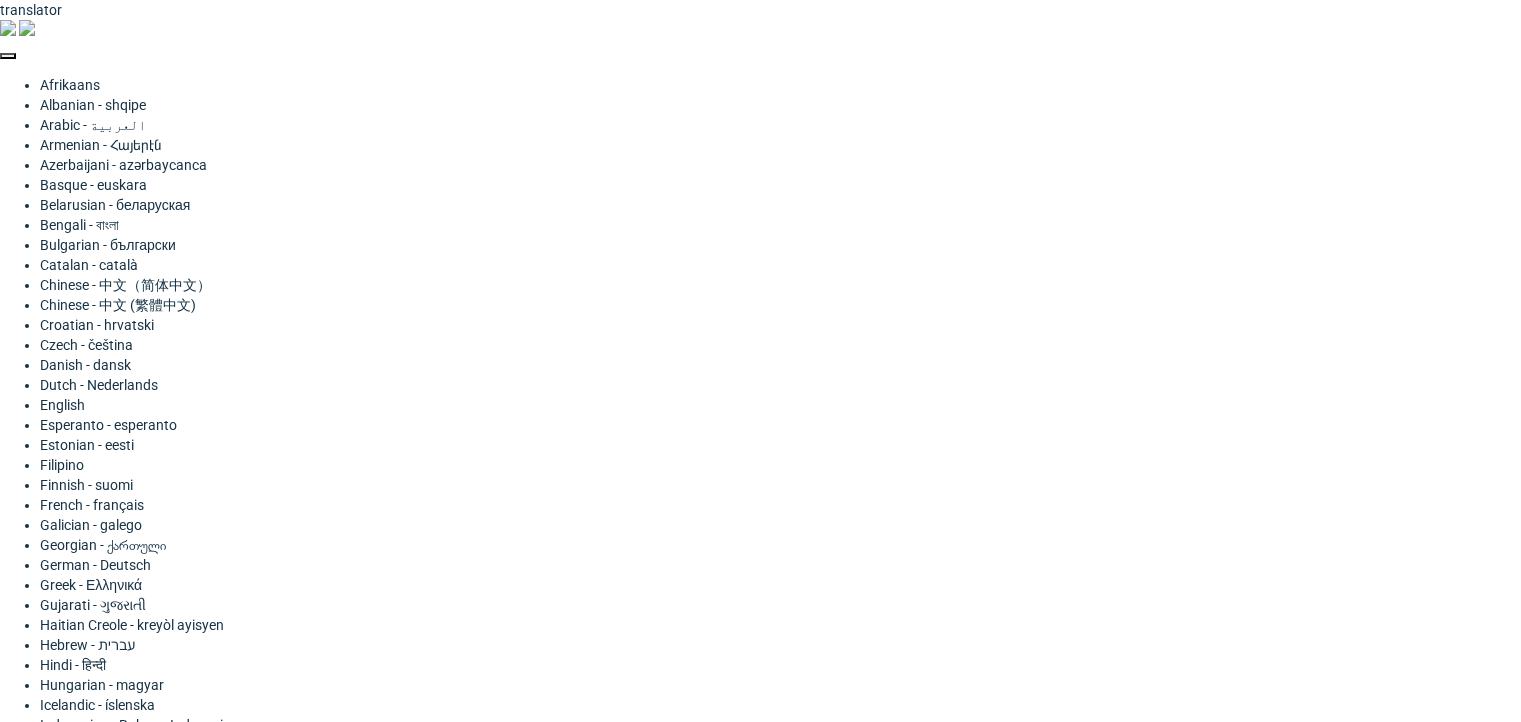 click on "25" at bounding box center (301, 1786) 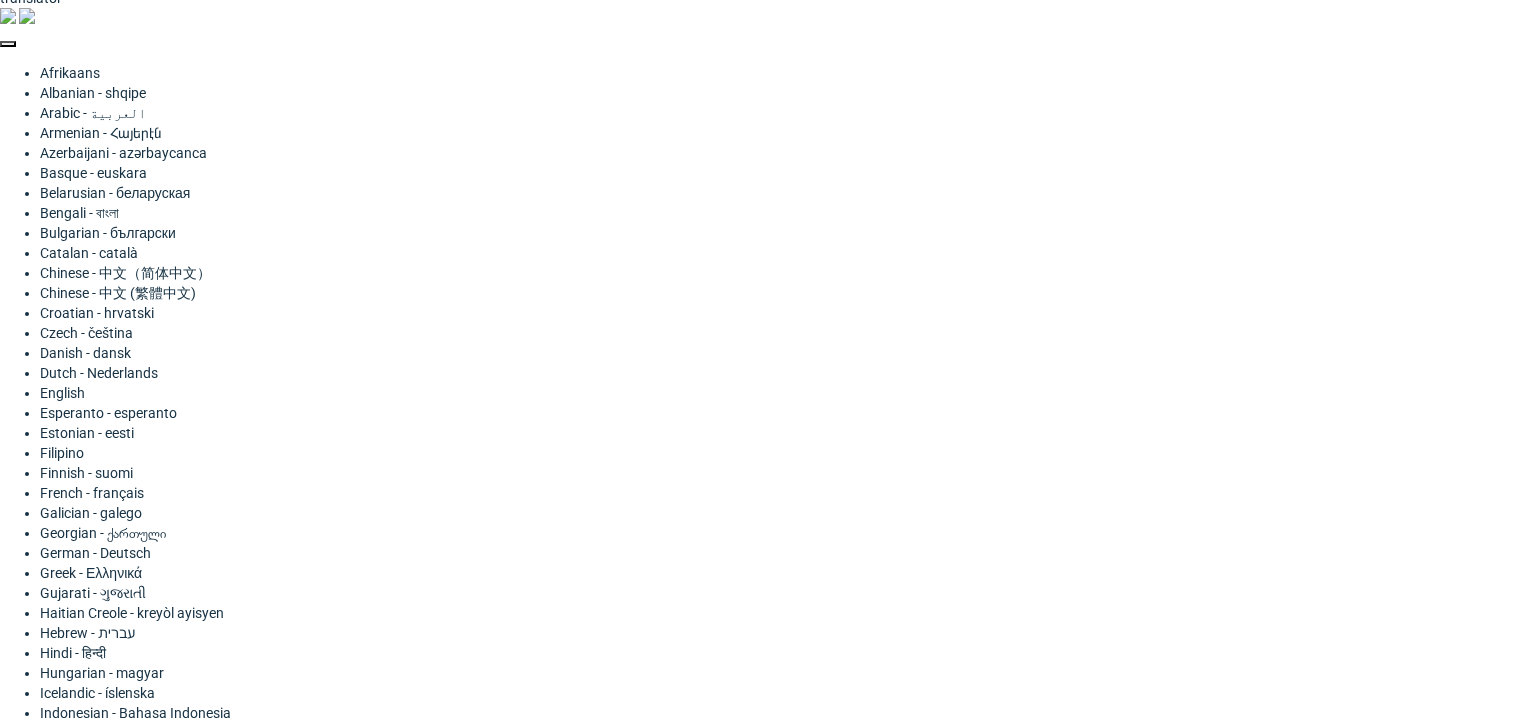 scroll, scrollTop: 15, scrollLeft: 0, axis: vertical 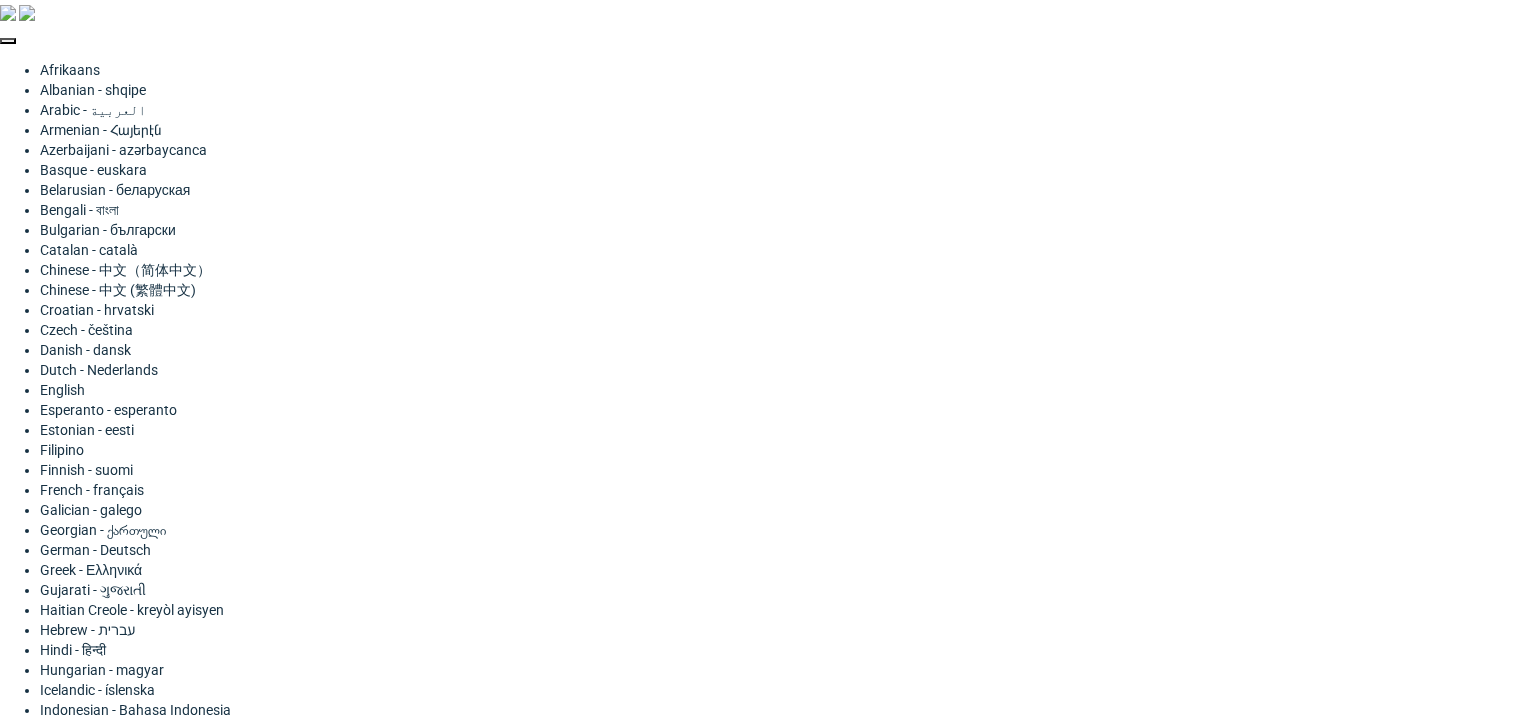 click on "Generate" at bounding box center (301, 2088) 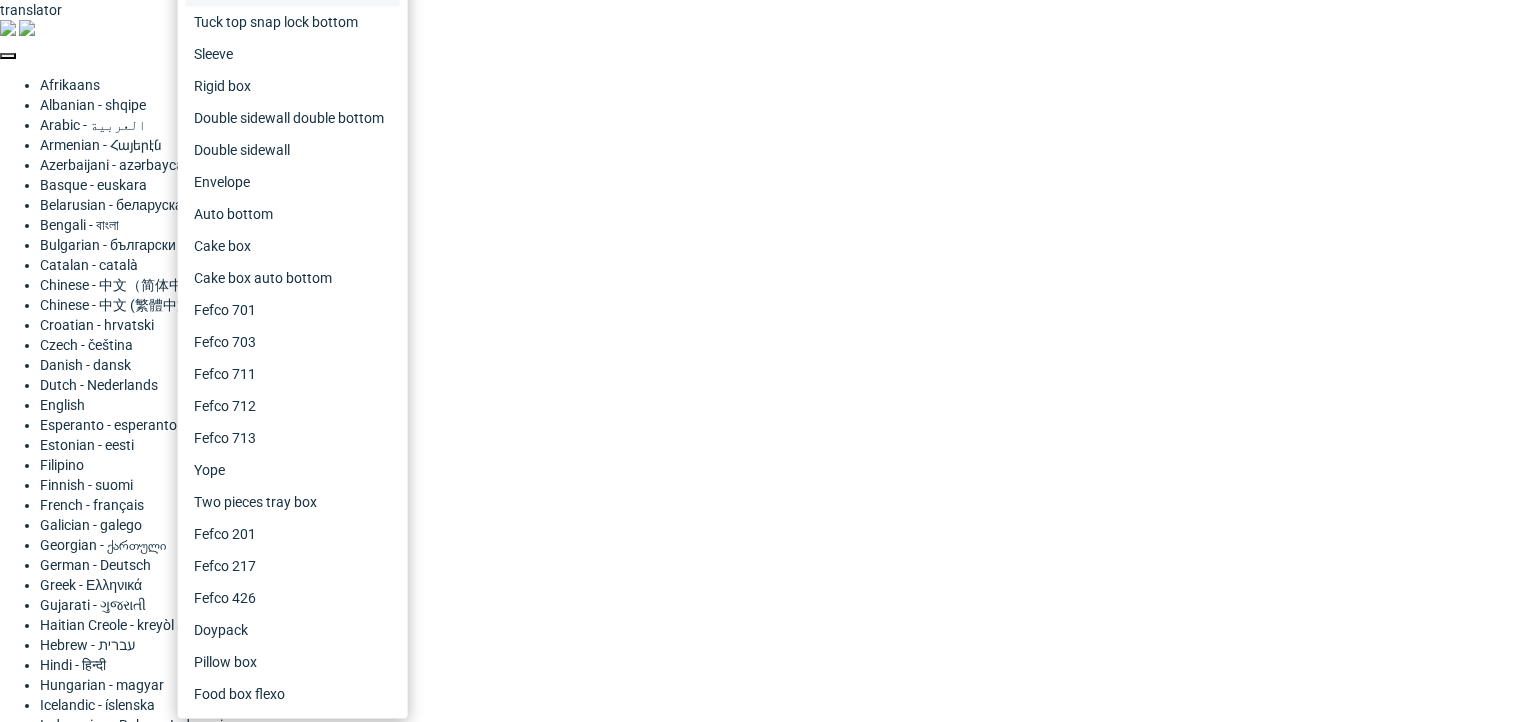 scroll, scrollTop: 94, scrollLeft: 0, axis: vertical 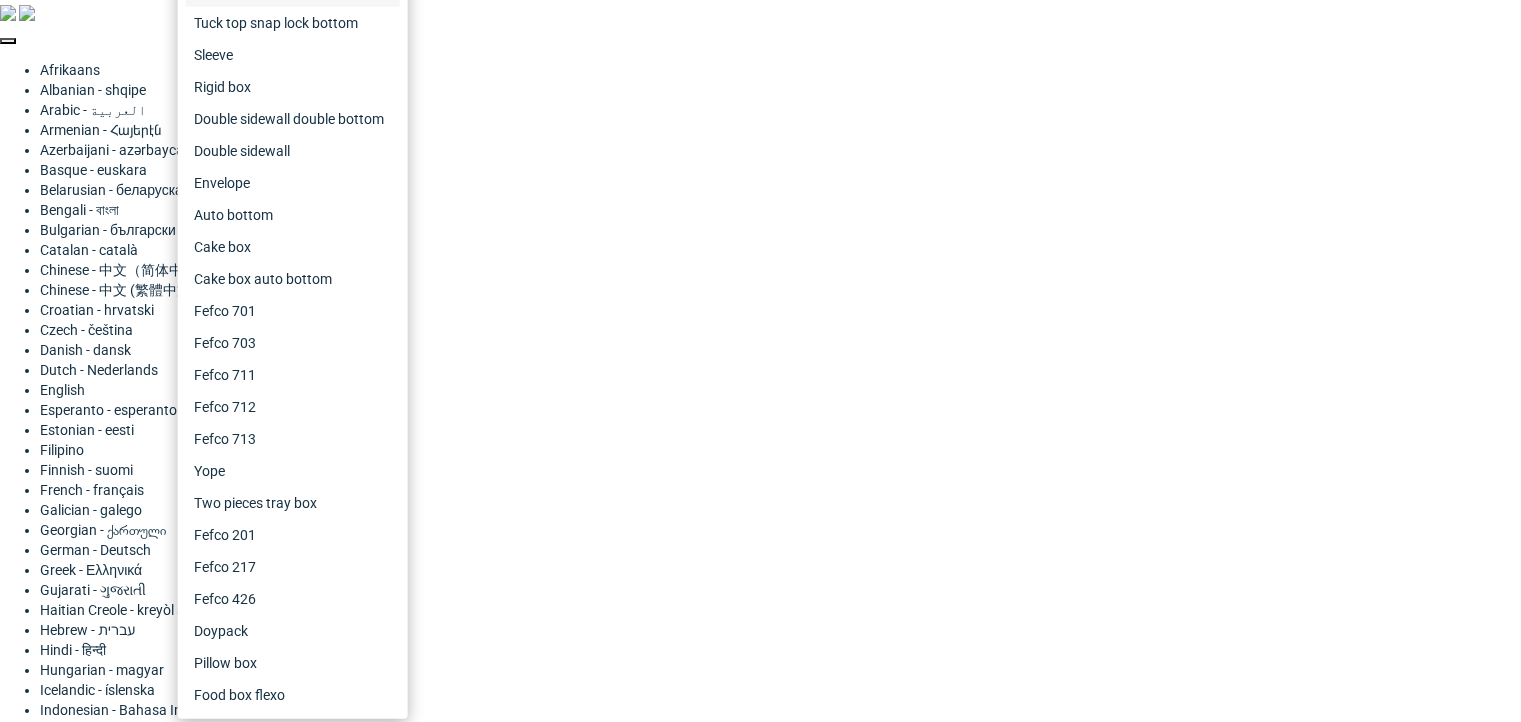 click on "Reverse tuck end [NUMBER]x[NUMBER]x[NUMBER]mm Generate diecut layout Download file
Dieline details Product template Reverse tuck end Measurements Millimeters Outer Dimensions Width :  [NUMBER] ,  Depth :  [NUMBER] ,  Height :  [NUMBER] Tuck flap size [NUMBER] Glue flap size [NUMBER] Paper thickness [NUMBER]" at bounding box center (901, 1760) 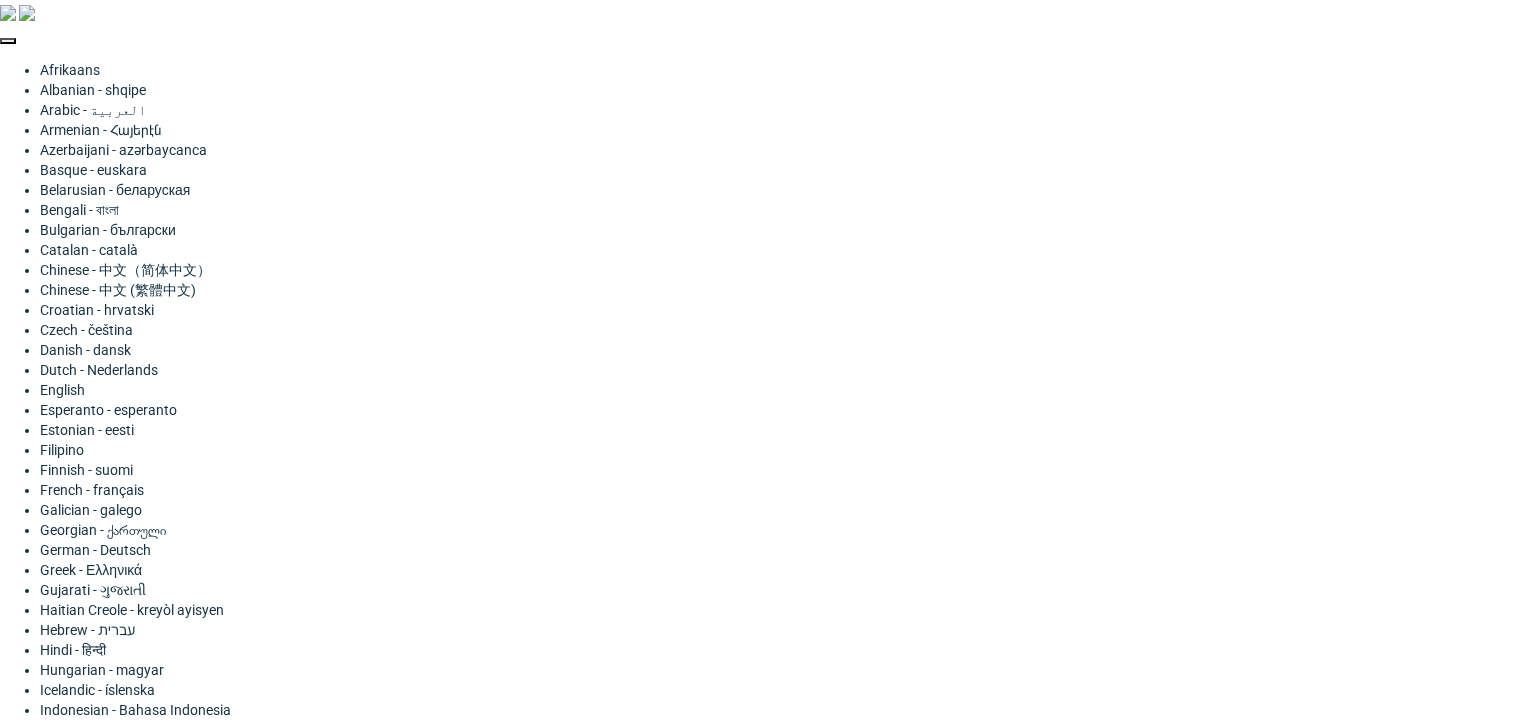 scroll, scrollTop: 0, scrollLeft: 0, axis: both 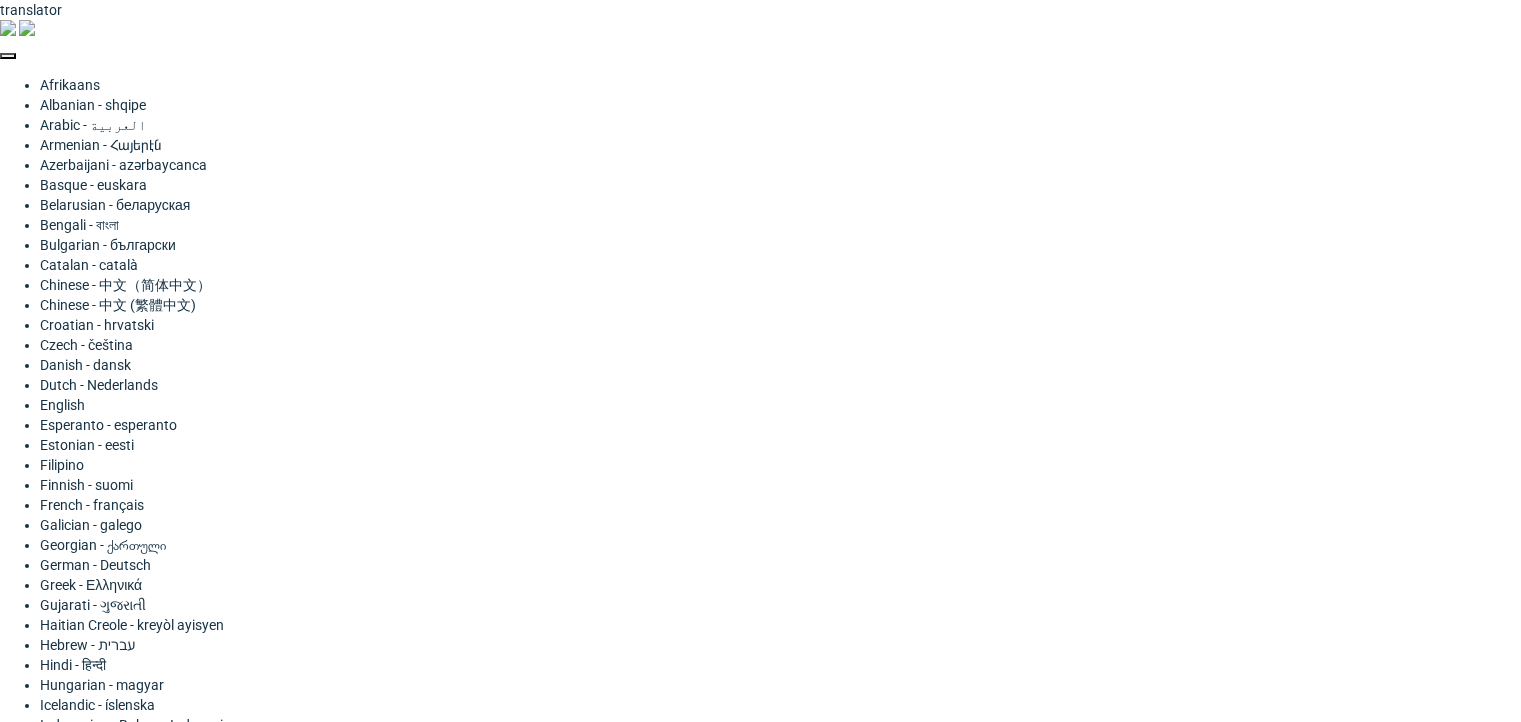 click on "25" at bounding box center (301, 1786) 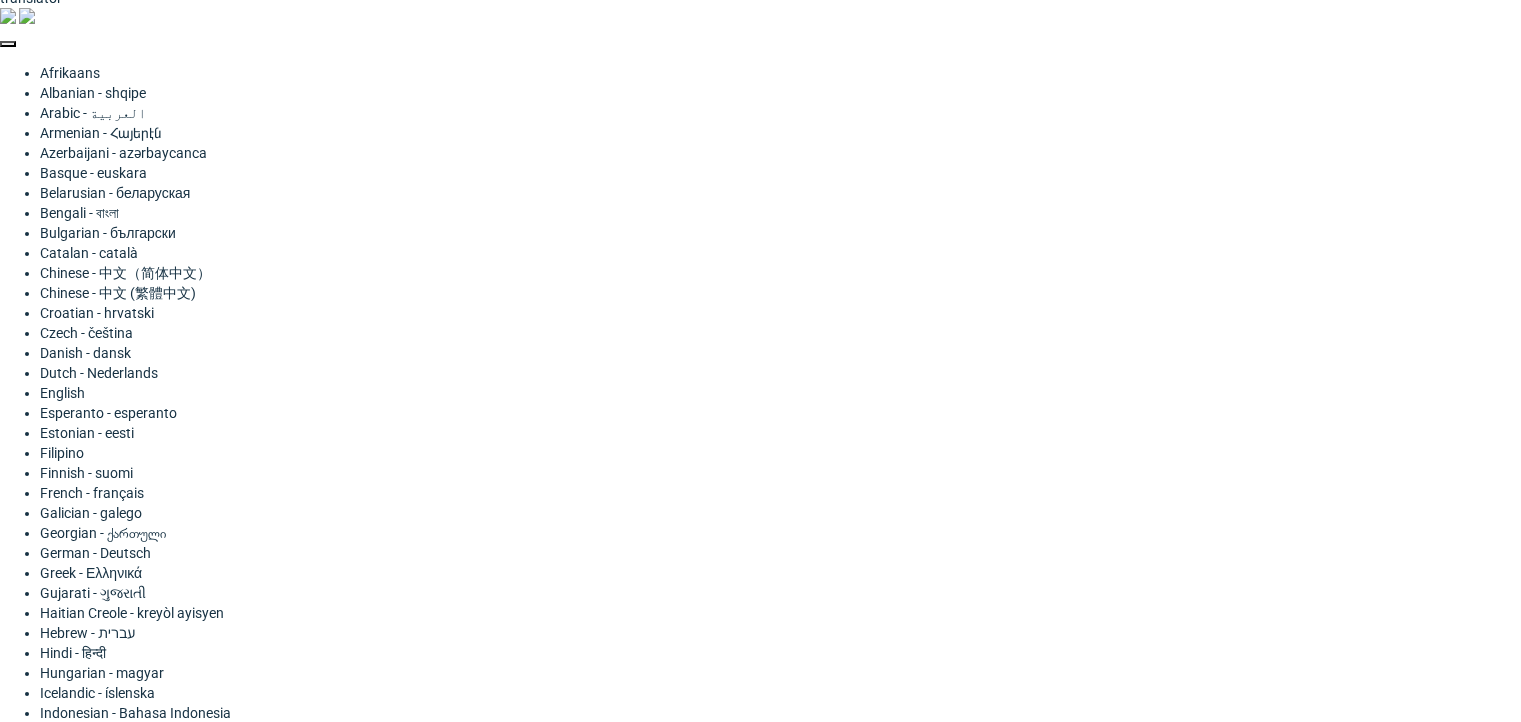 scroll, scrollTop: 15, scrollLeft: 0, axis: vertical 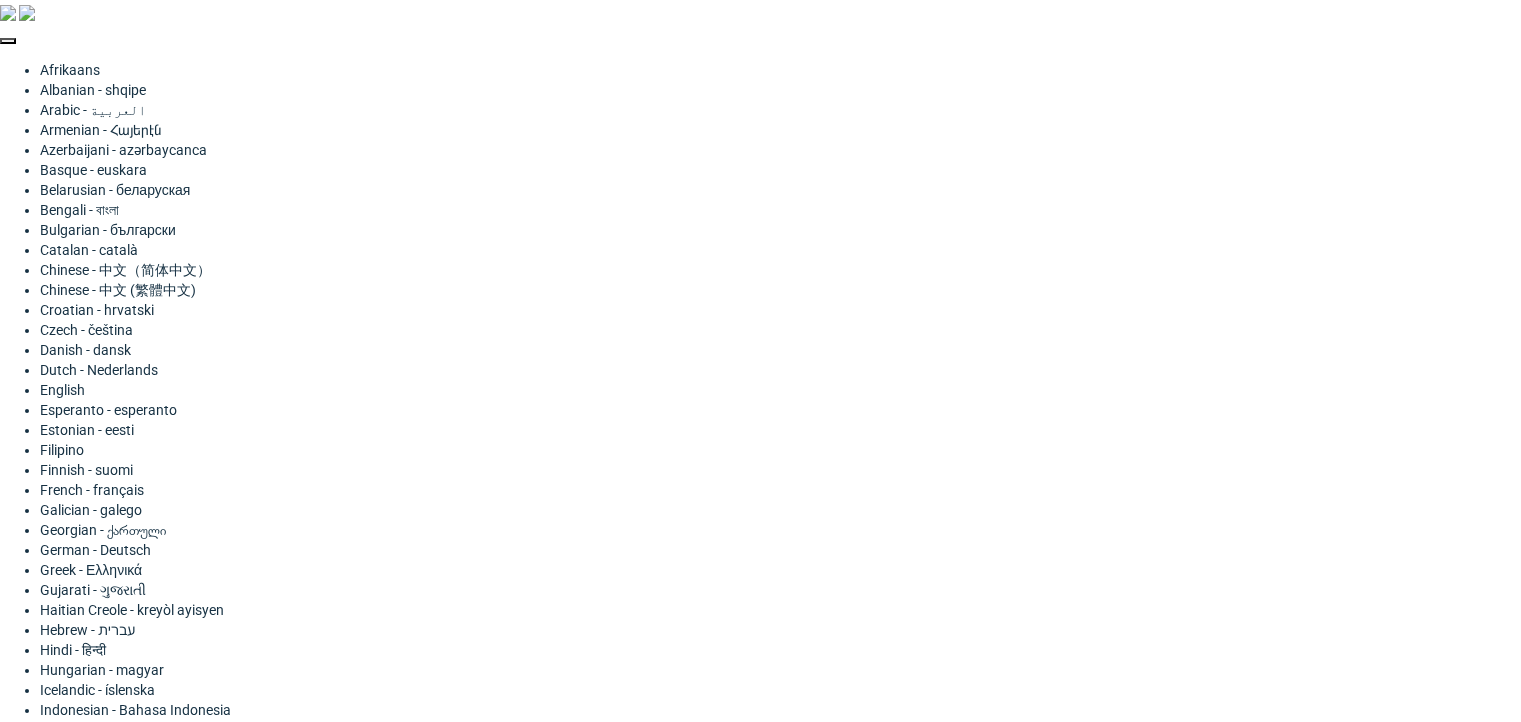 click on "Download file" at bounding box center [1293, 1510] 